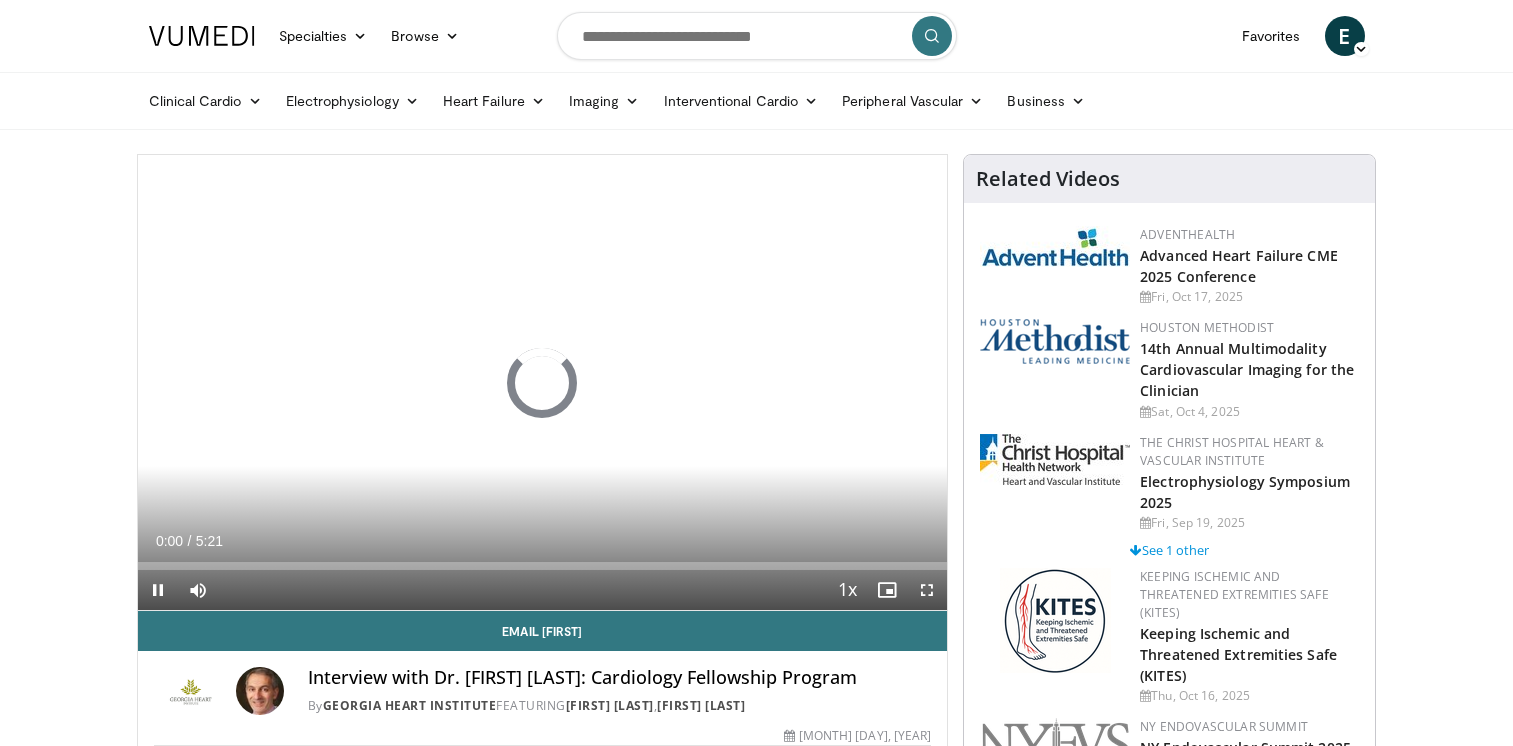 scroll, scrollTop: 0, scrollLeft: 0, axis: both 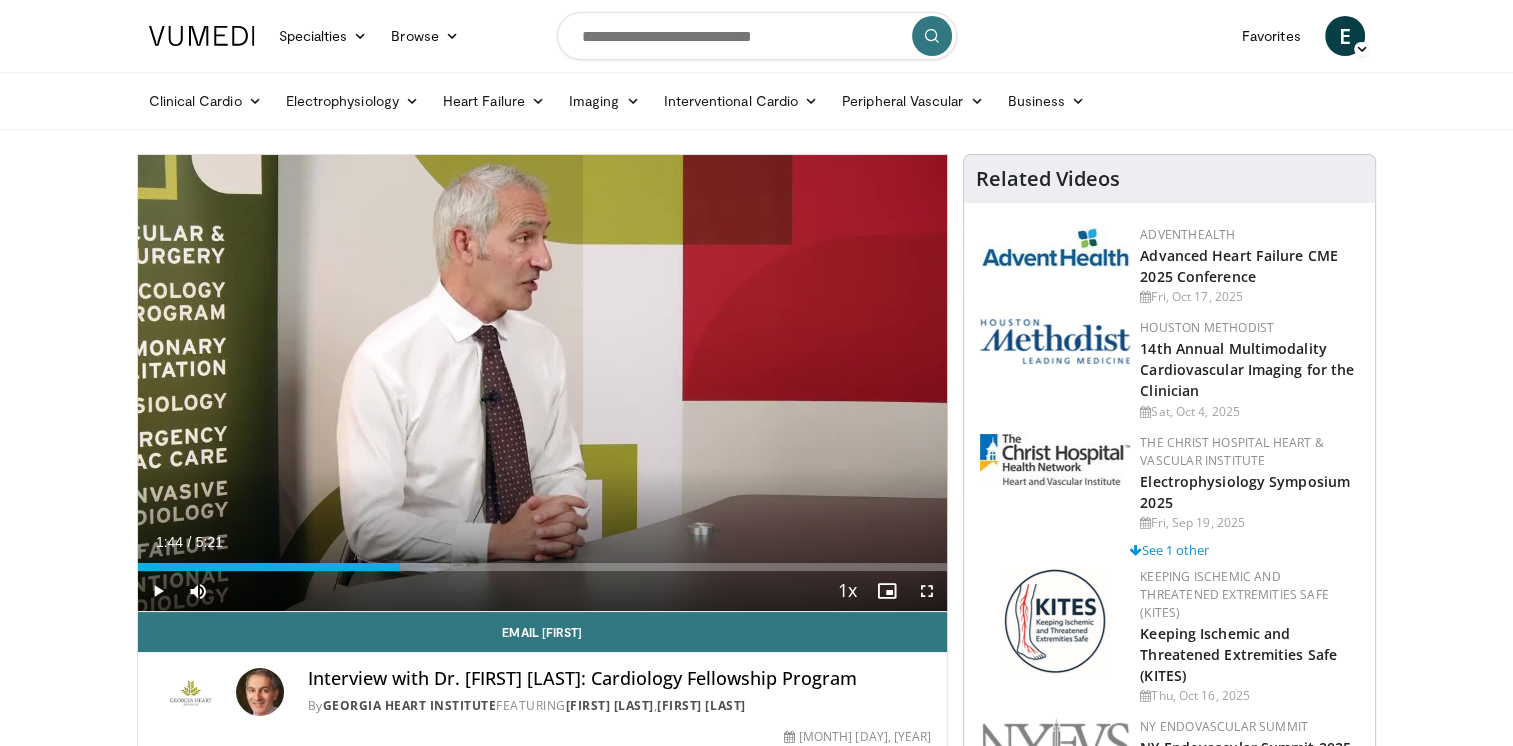 drag, startPoint x: 261, startPoint y: 567, endPoint x: 474, endPoint y: 547, distance: 213.9369 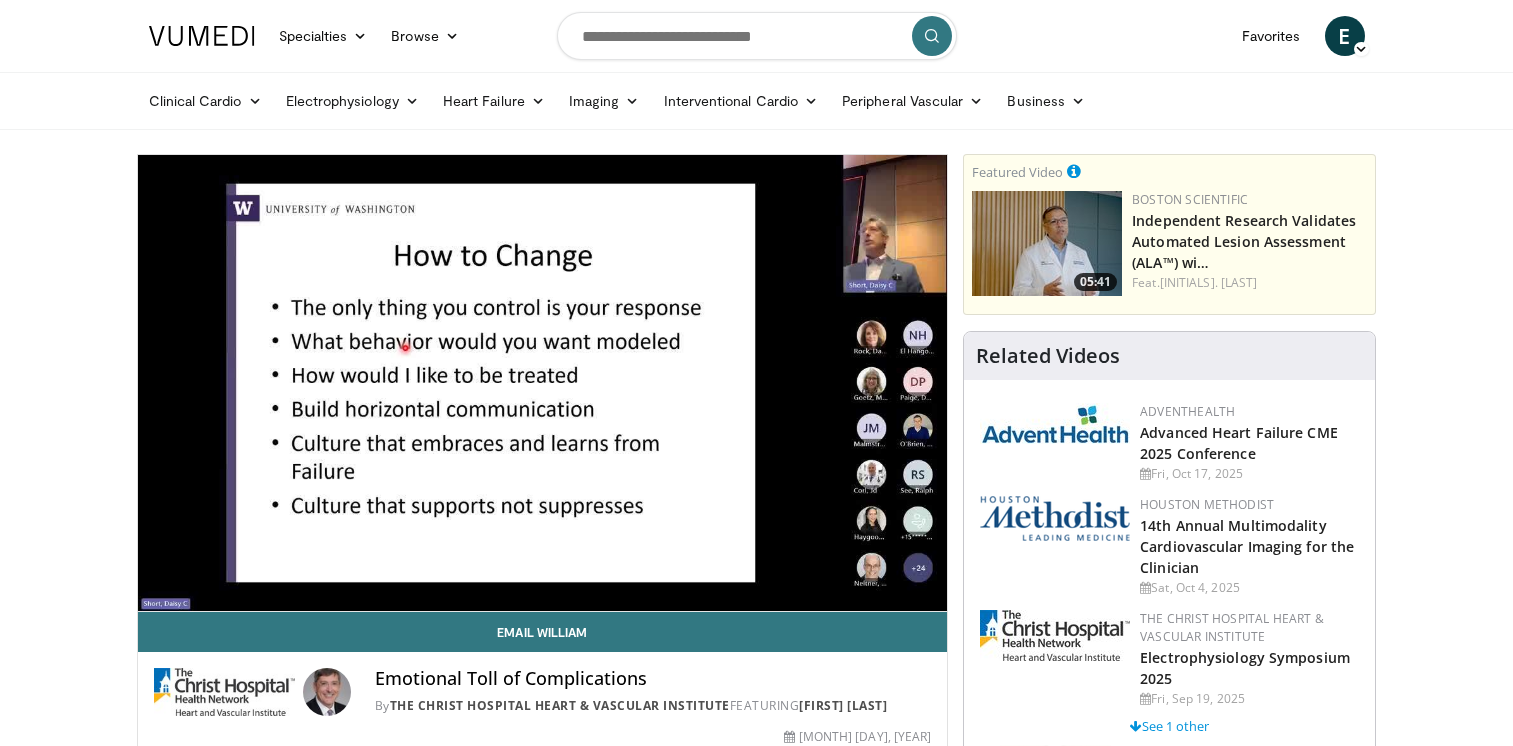 scroll, scrollTop: 0, scrollLeft: 0, axis: both 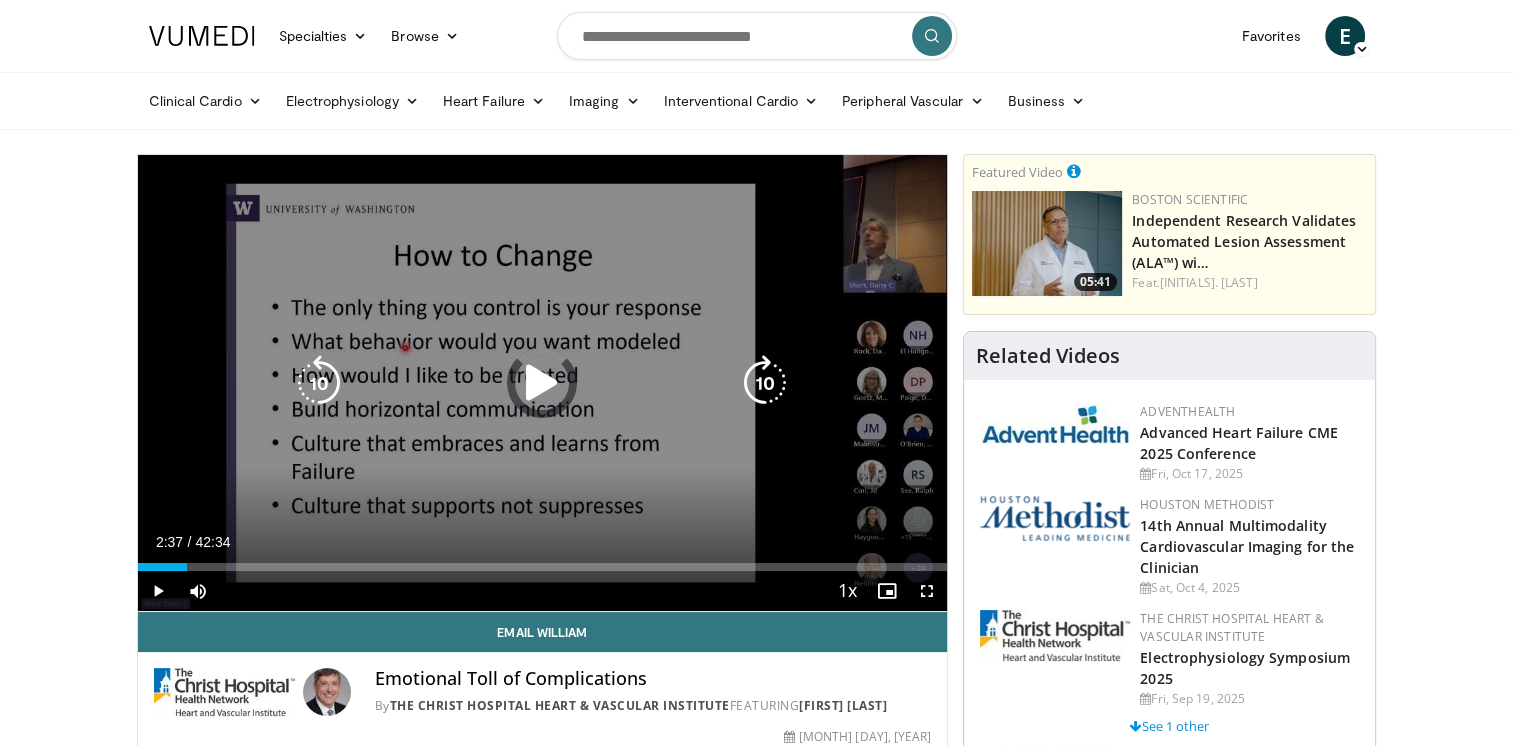 drag, startPoint x: 174, startPoint y: 562, endPoint x: 595, endPoint y: 510, distance: 424.19925 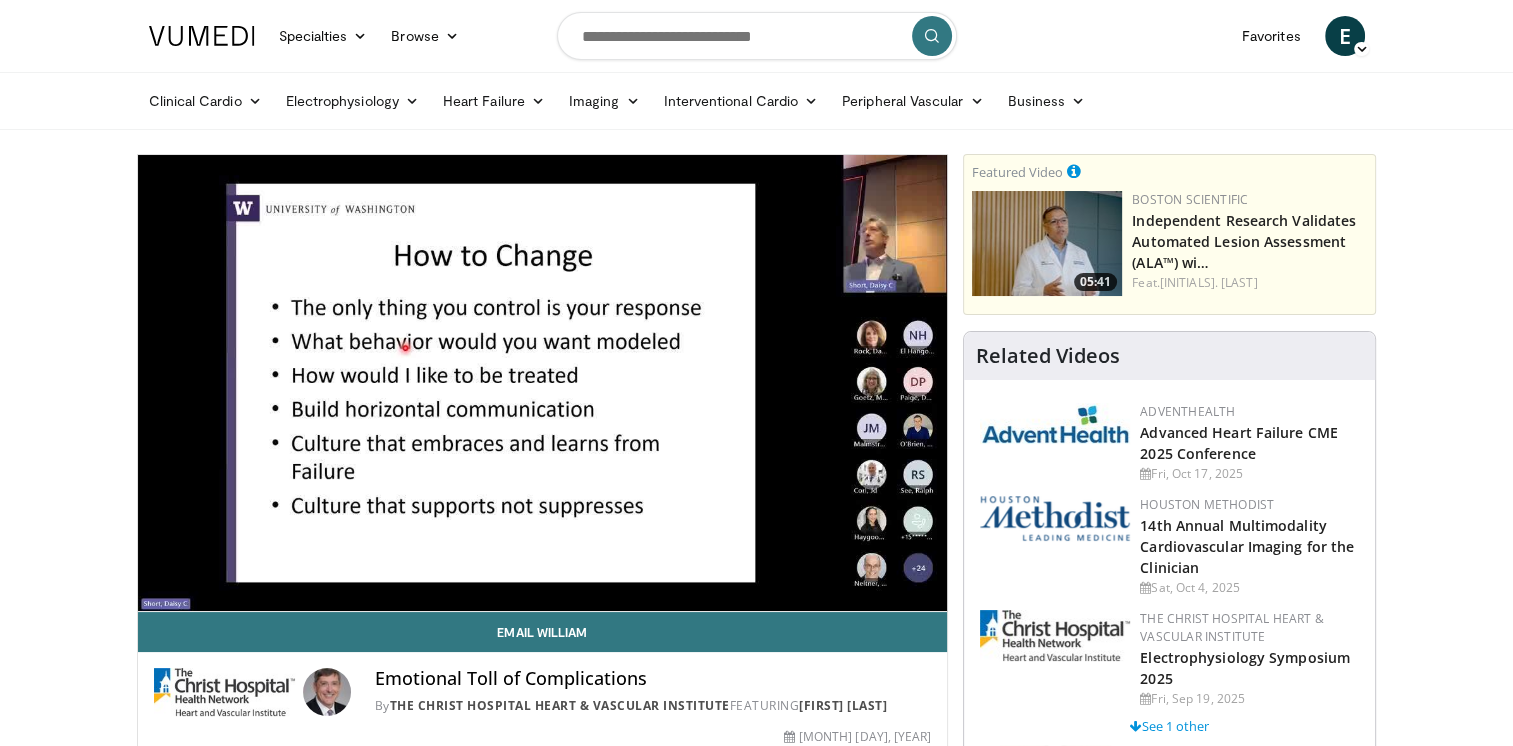 drag, startPoint x: 42, startPoint y: 1, endPoint x: 61, endPoint y: 225, distance: 224.80435 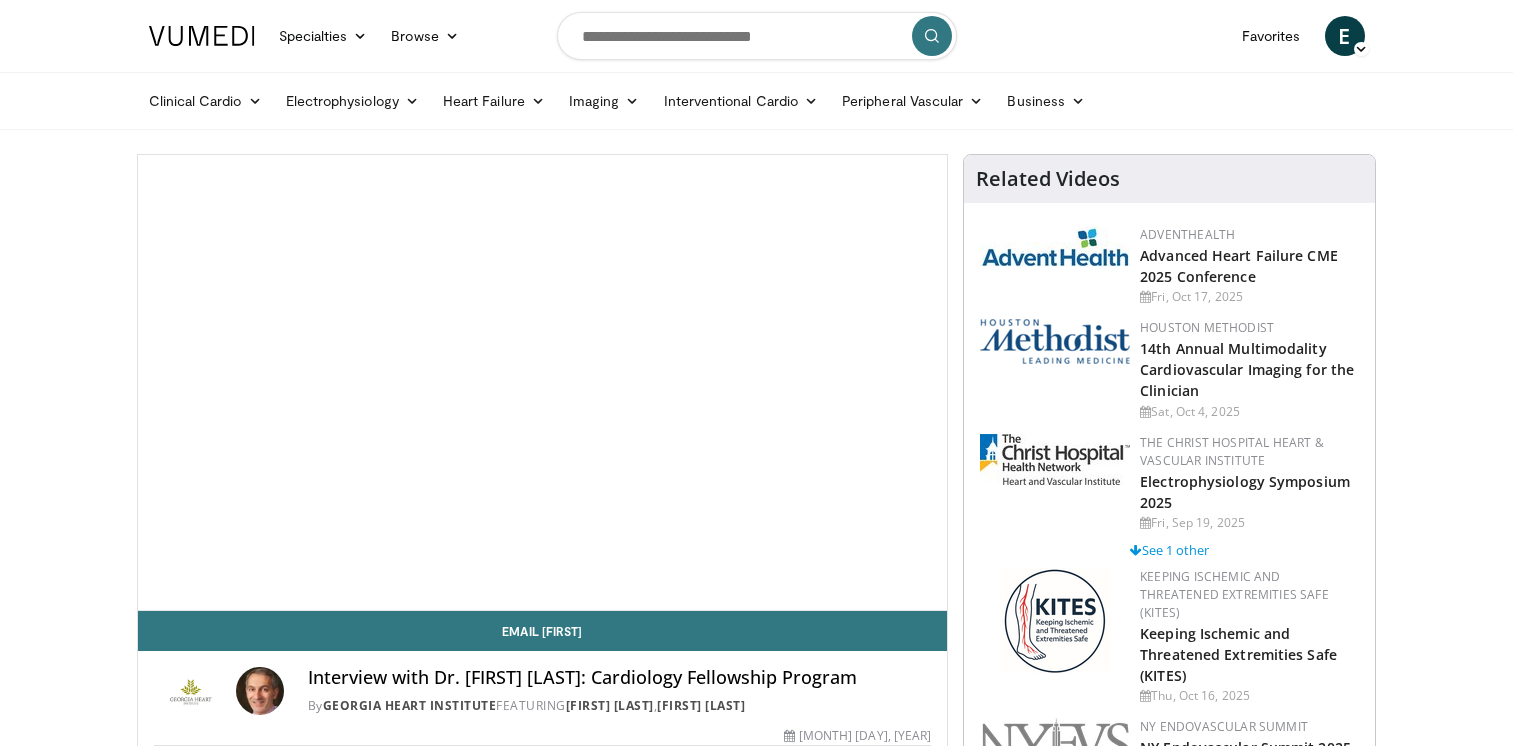 scroll, scrollTop: 0, scrollLeft: 0, axis: both 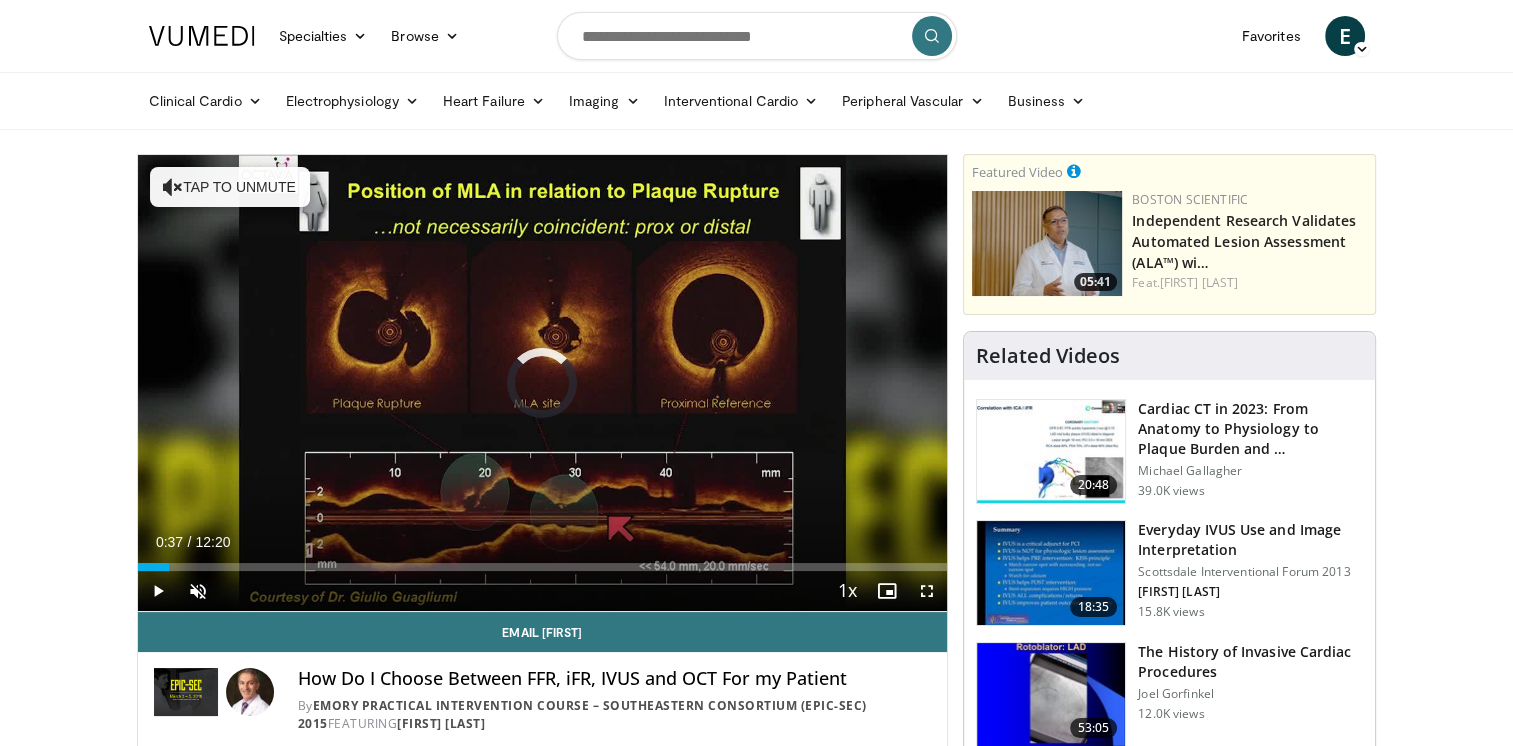 drag, startPoint x: 160, startPoint y: 565, endPoint x: 371, endPoint y: 545, distance: 211.94576 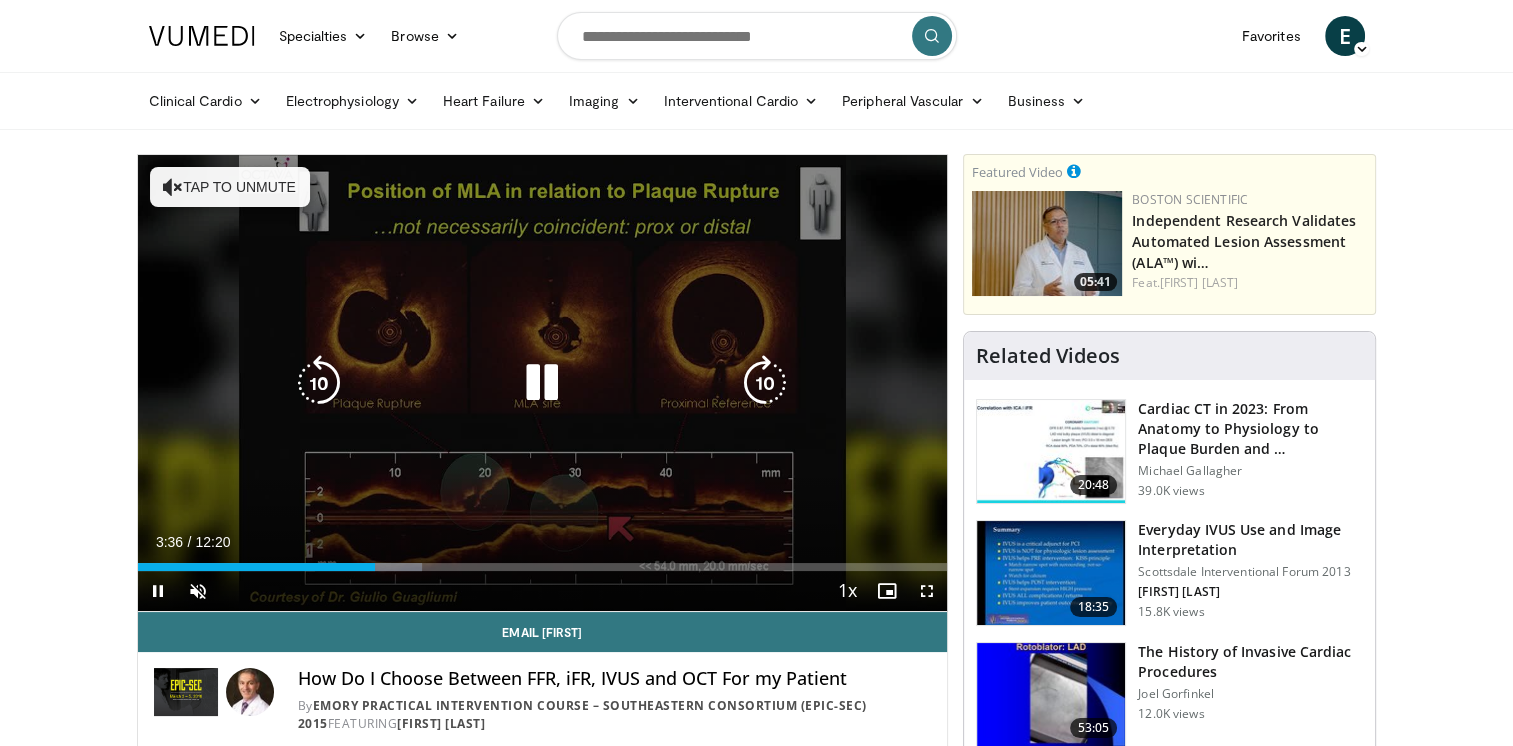 click on "10 seconds
Tap to unmute" at bounding box center [543, 383] 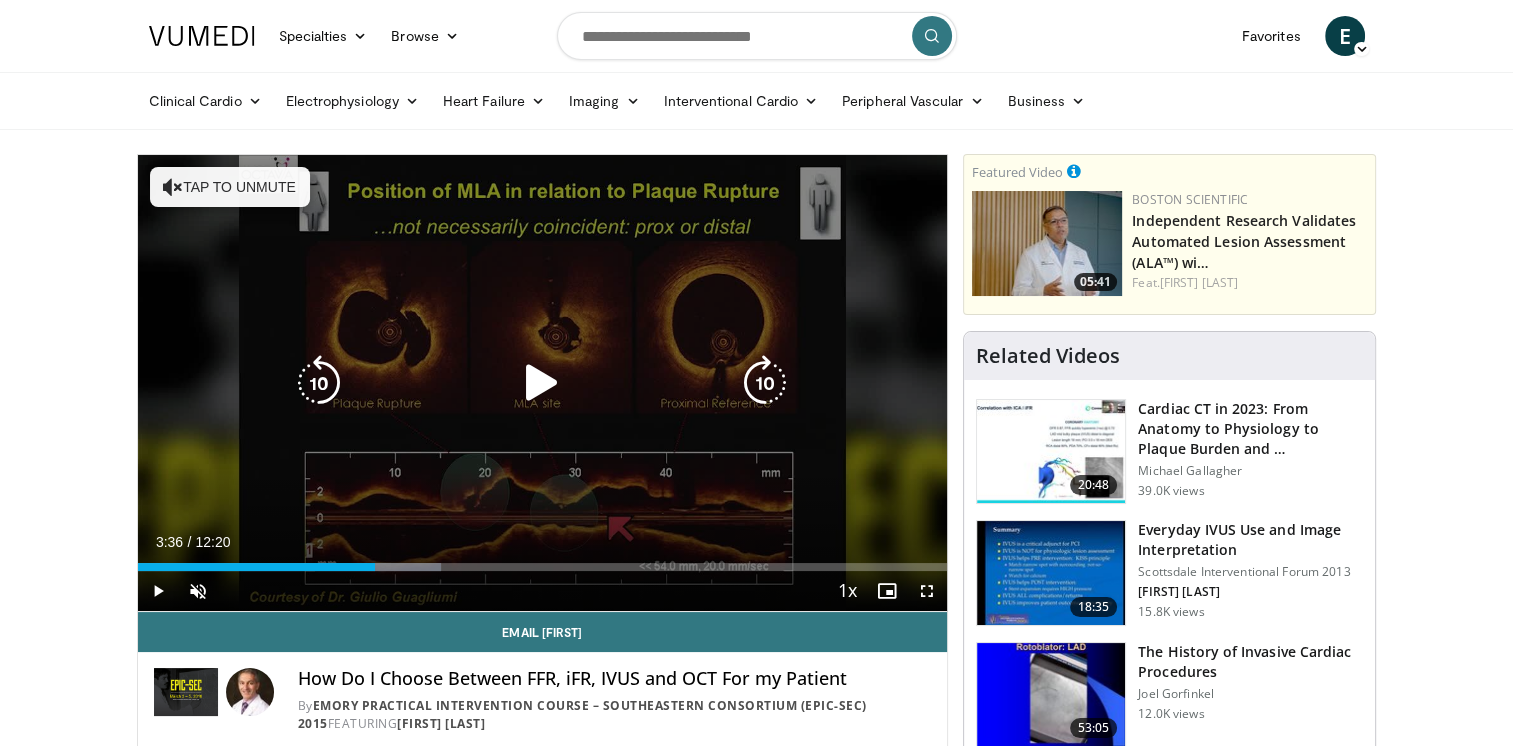 click at bounding box center [542, 383] 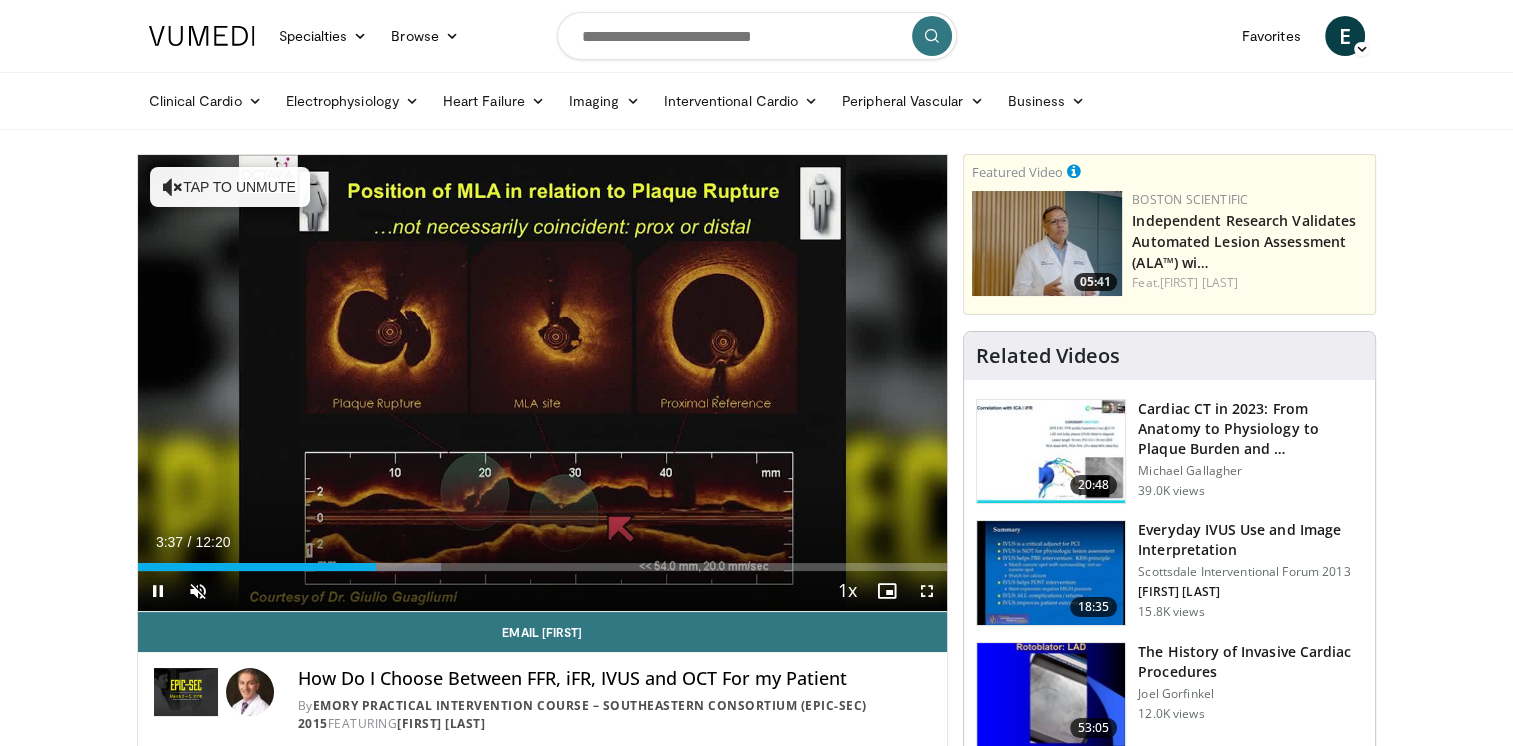 click on "Current Time  3:37 / Duration  12:20" at bounding box center (543, 542) 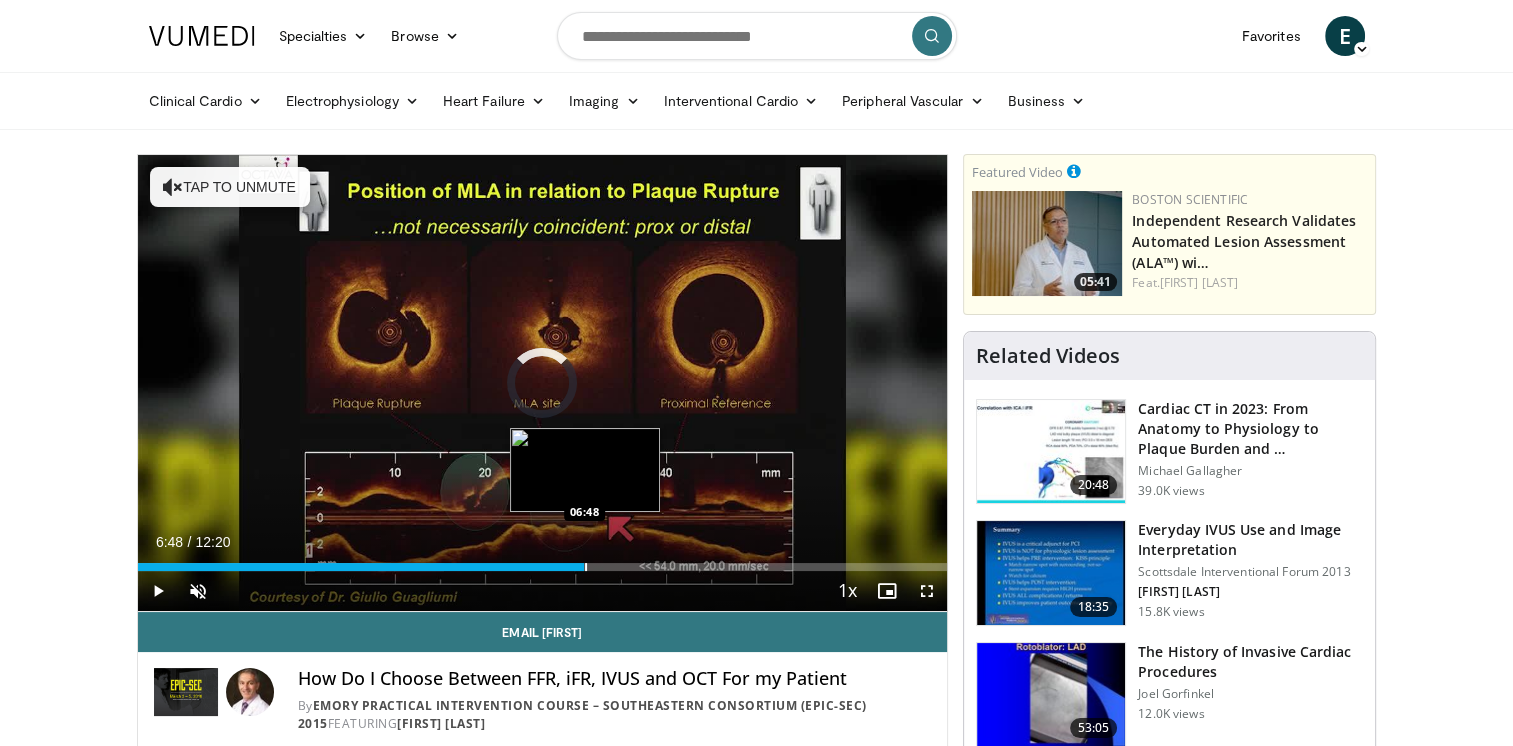 click on "Loaded :  37.86% 03:38 06:48" at bounding box center (543, 561) 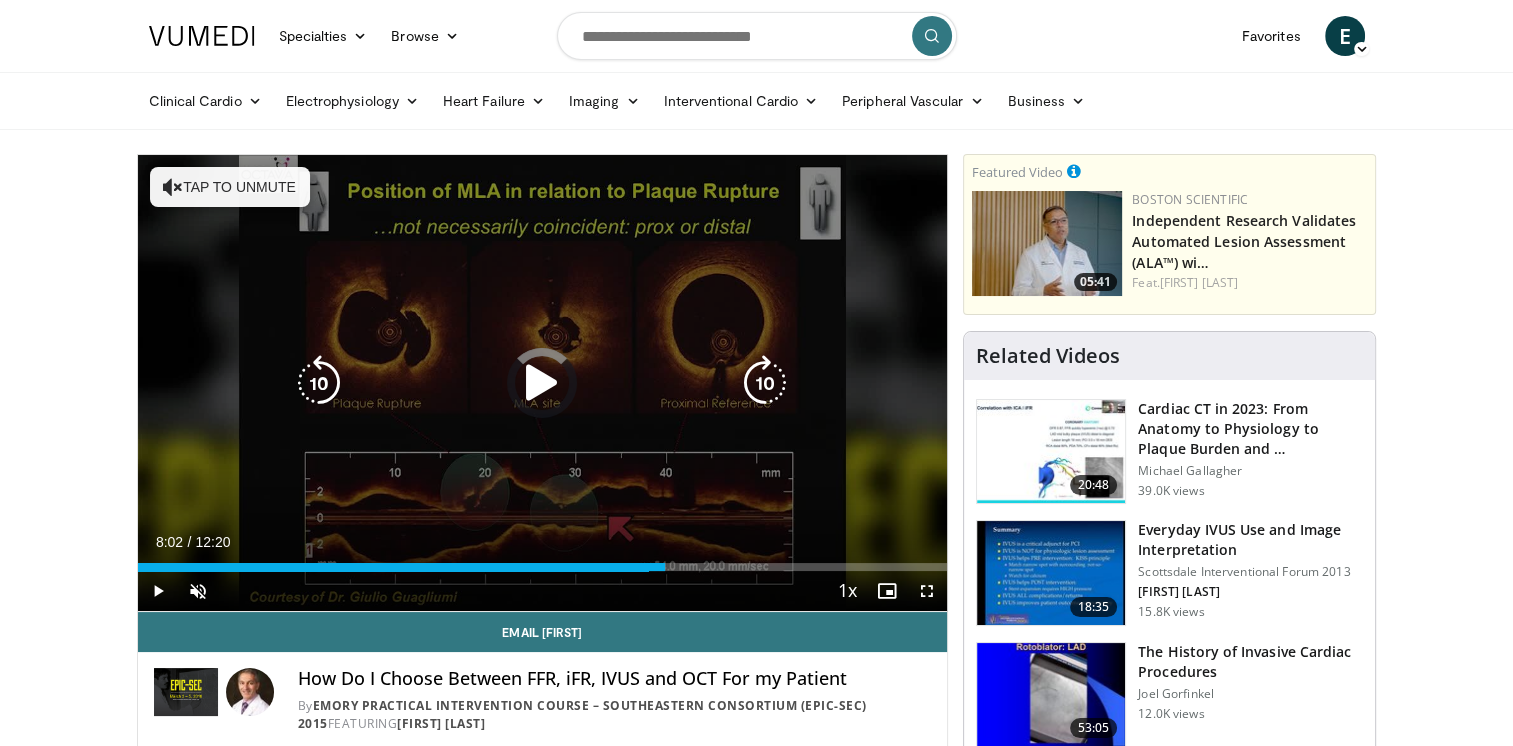 drag, startPoint x: 664, startPoint y: 561, endPoint x: 732, endPoint y: 566, distance: 68.18358 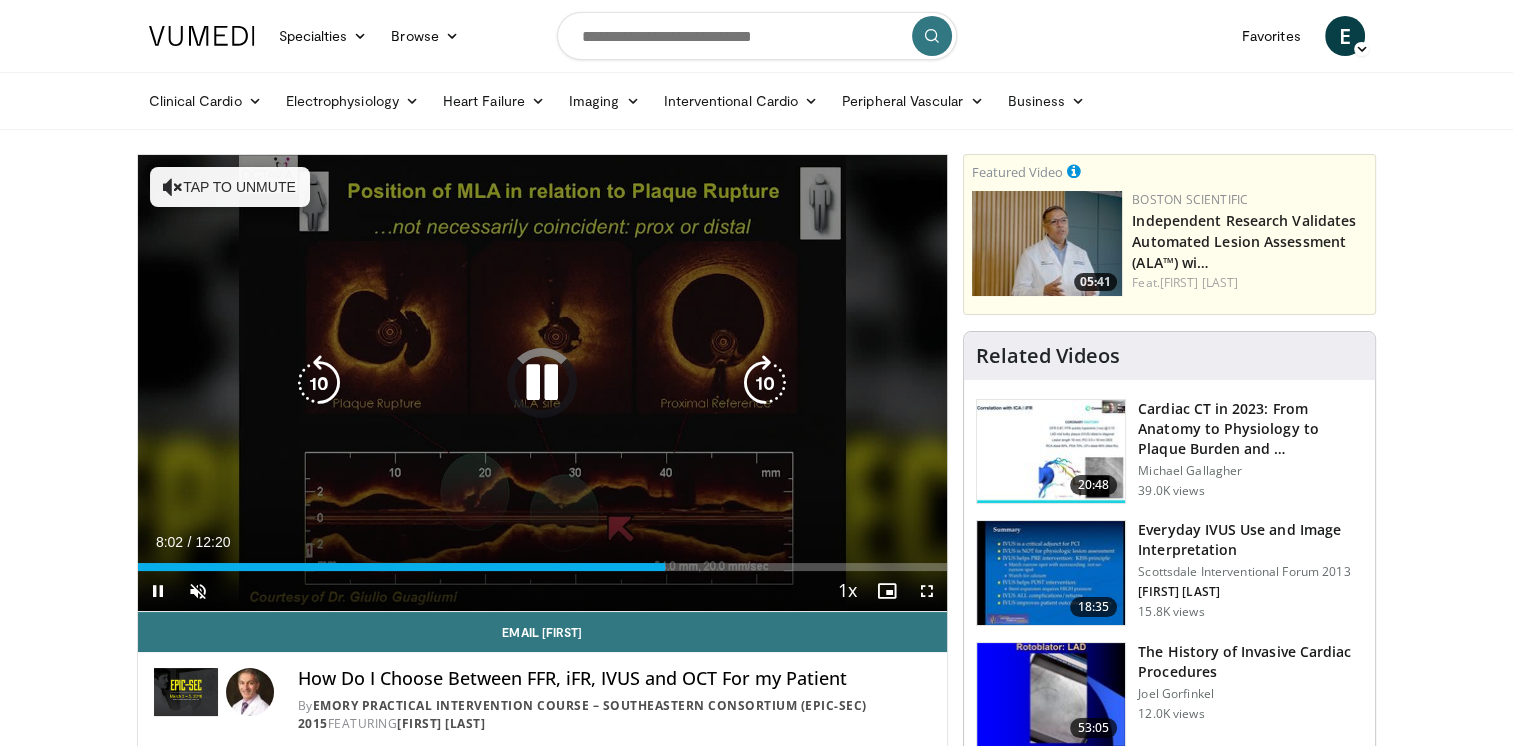 click on "Loaded :  0.00% 08:02 08:02" at bounding box center (543, 567) 